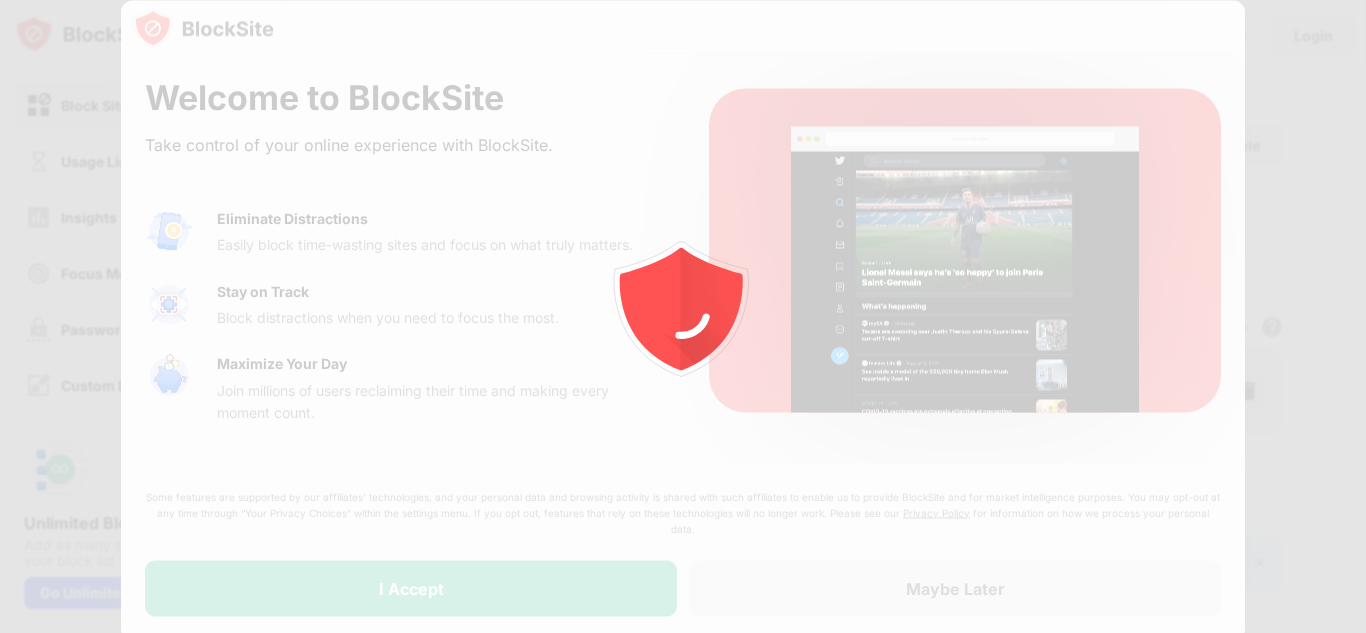 scroll, scrollTop: 0, scrollLeft: 0, axis: both 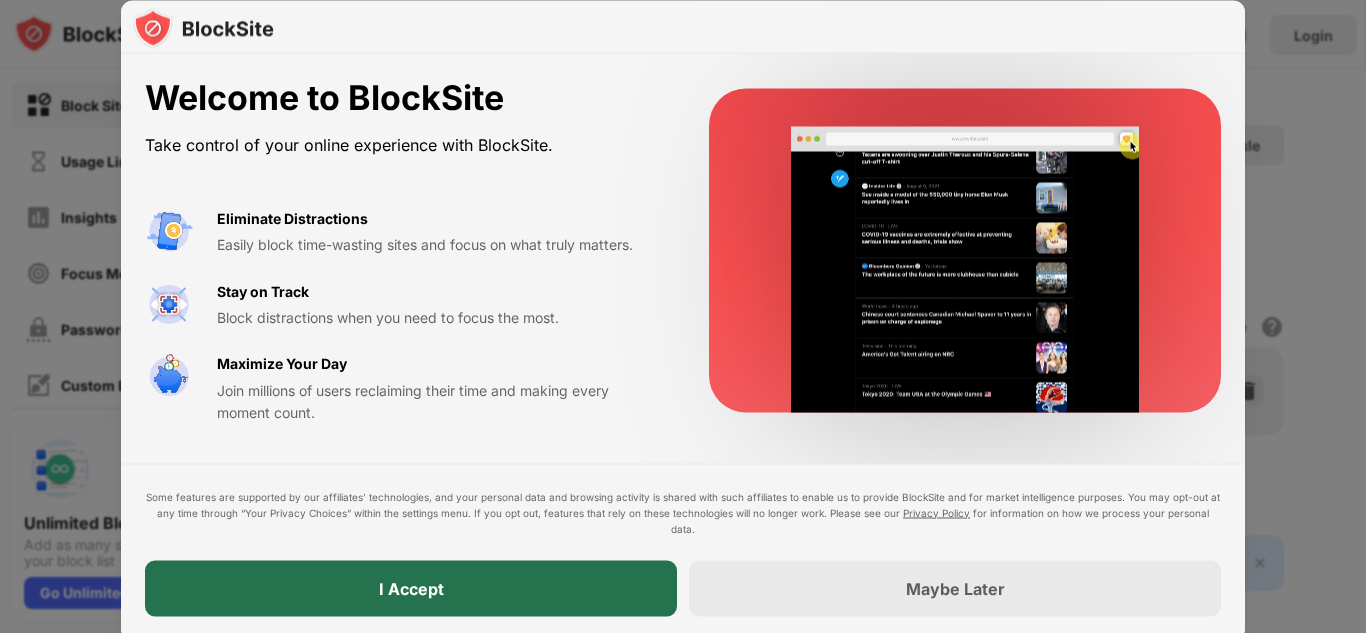 click on "I Accept" at bounding box center (411, 588) 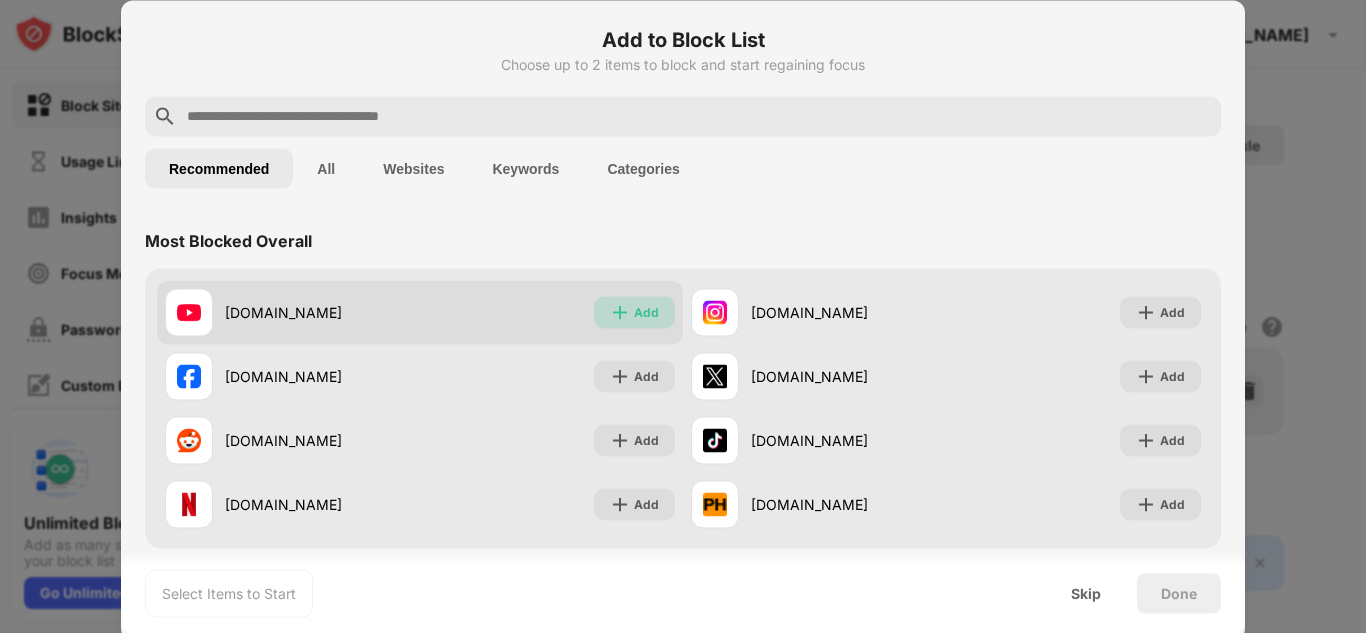 click on "Add" at bounding box center [646, 312] 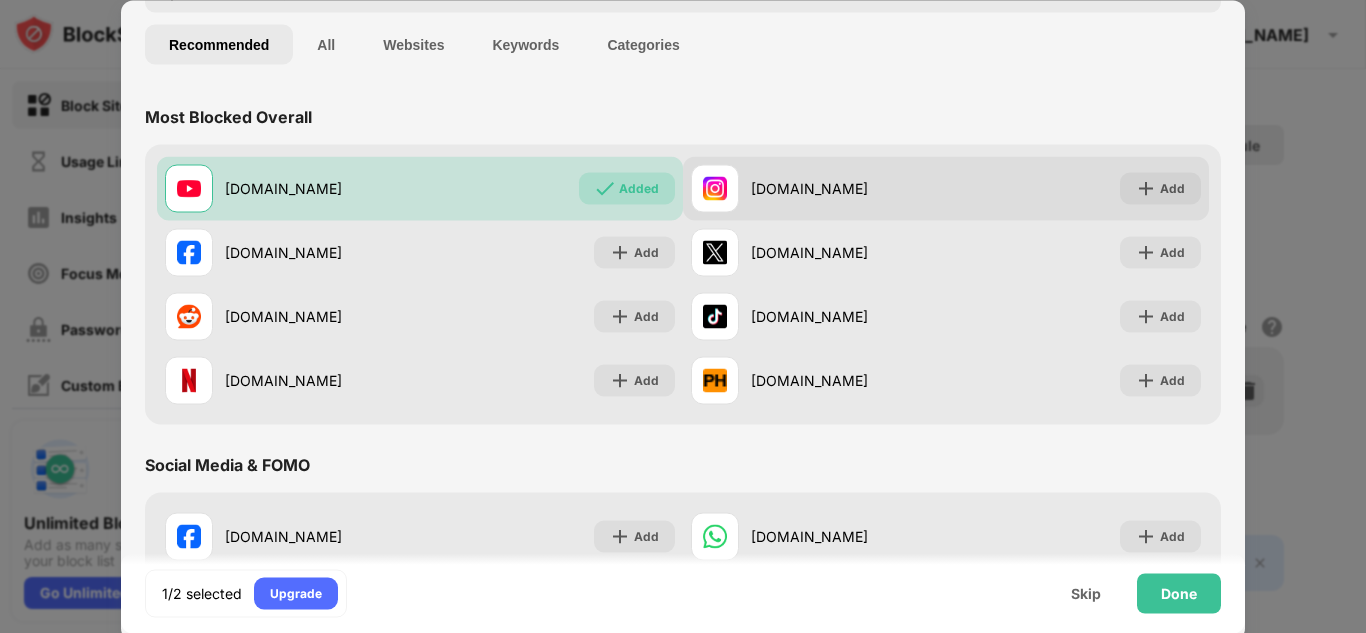 scroll, scrollTop: 0, scrollLeft: 0, axis: both 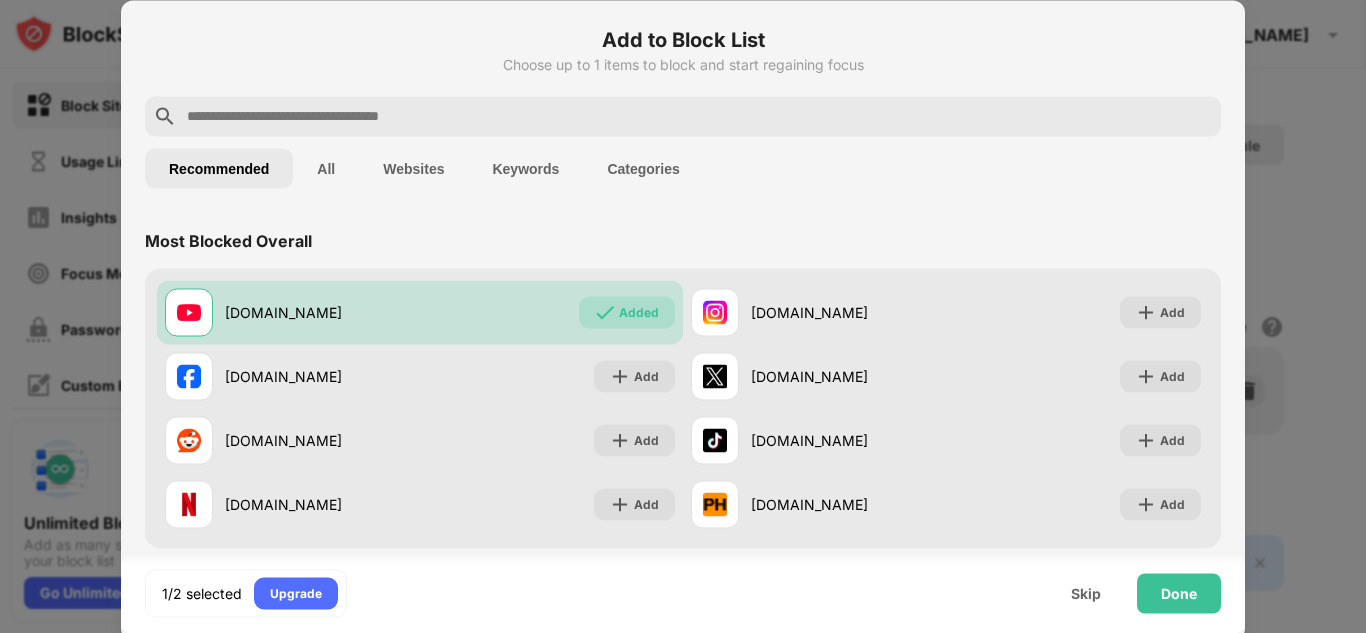 click on "Websites" at bounding box center [413, 168] 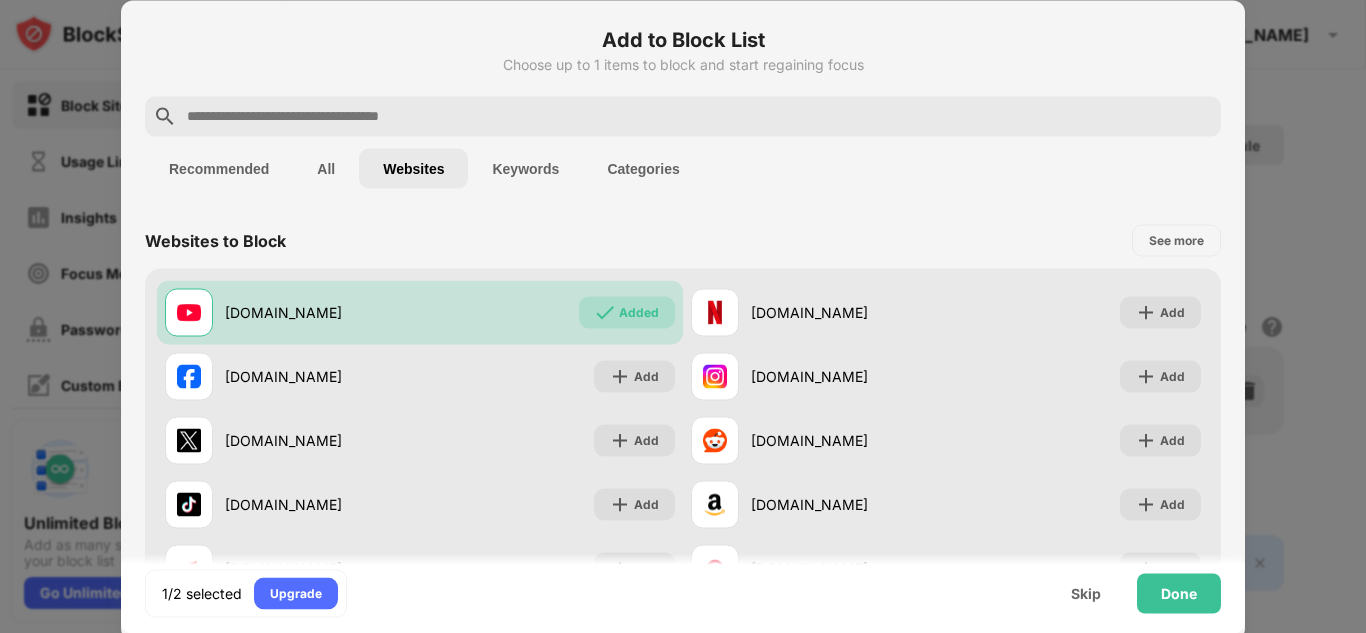 click on "Keywords" at bounding box center [525, 168] 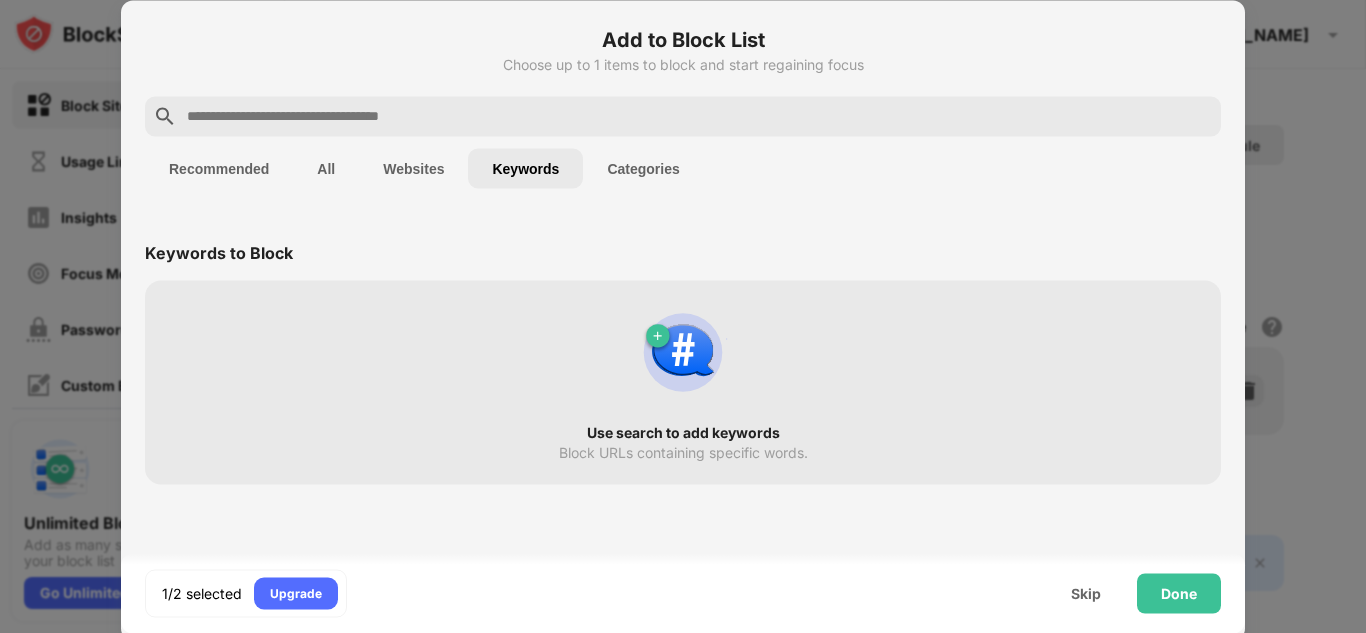 click on "Websites" at bounding box center [413, 168] 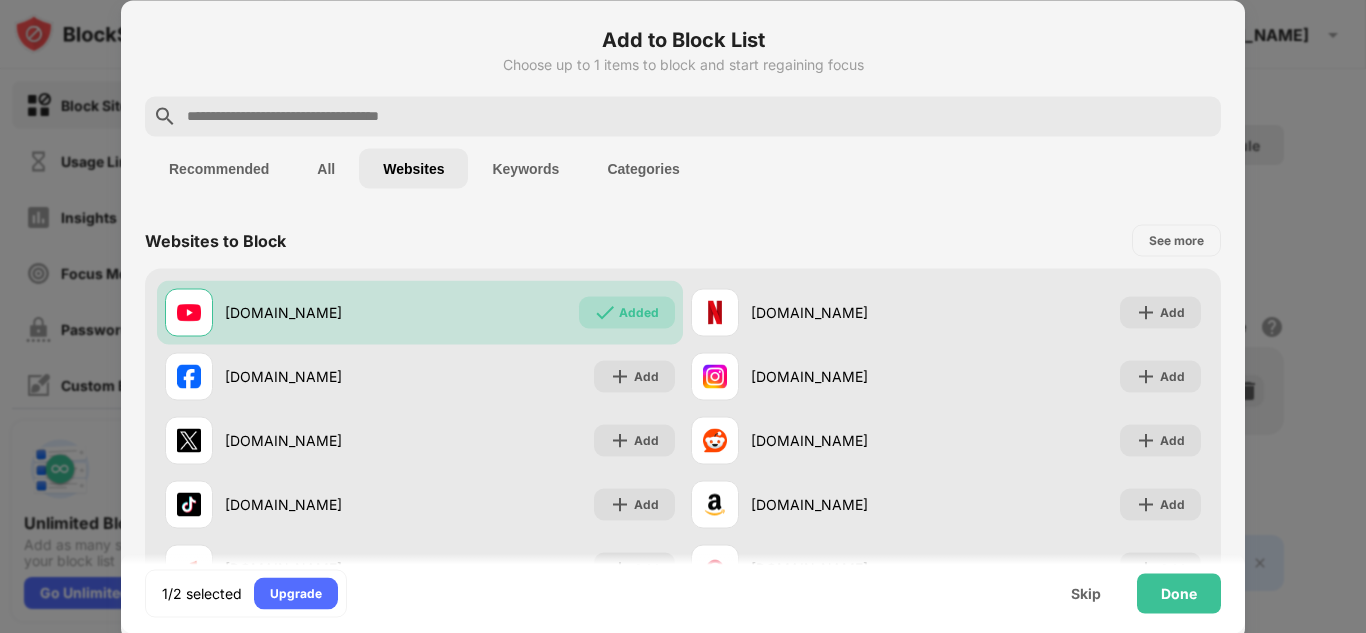 click at bounding box center (699, 116) 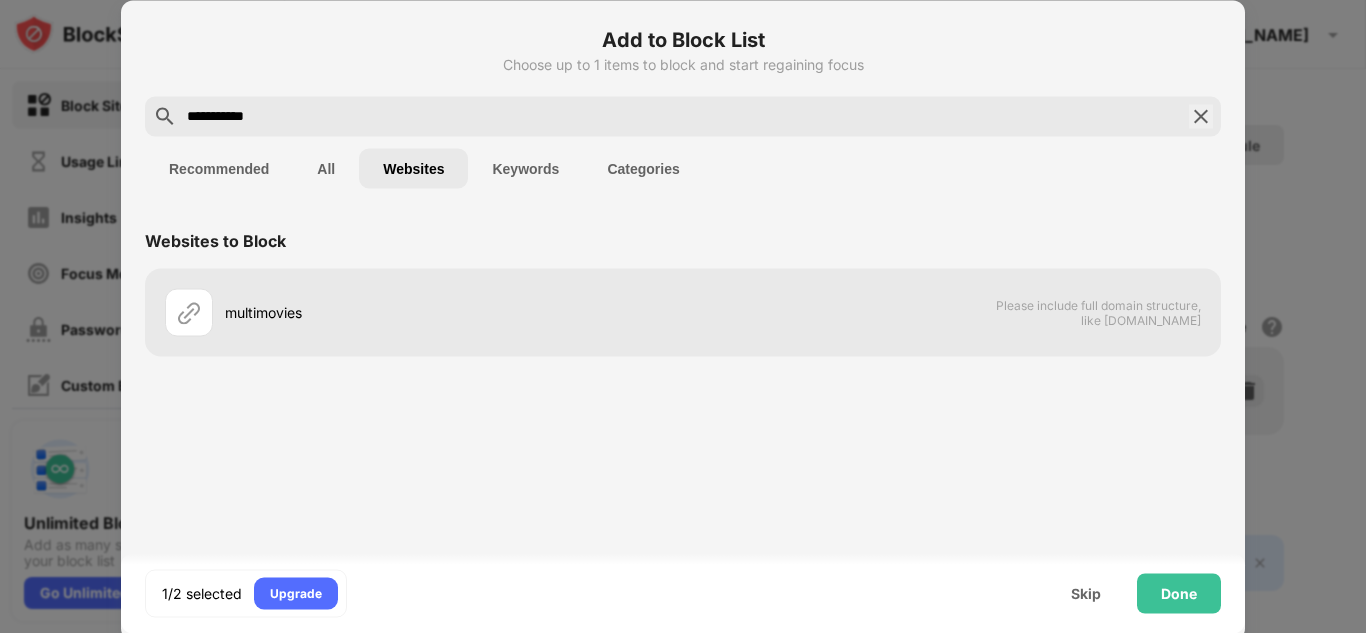 click on "multimovies Please include full domain structure, like domain.com" at bounding box center [683, 312] 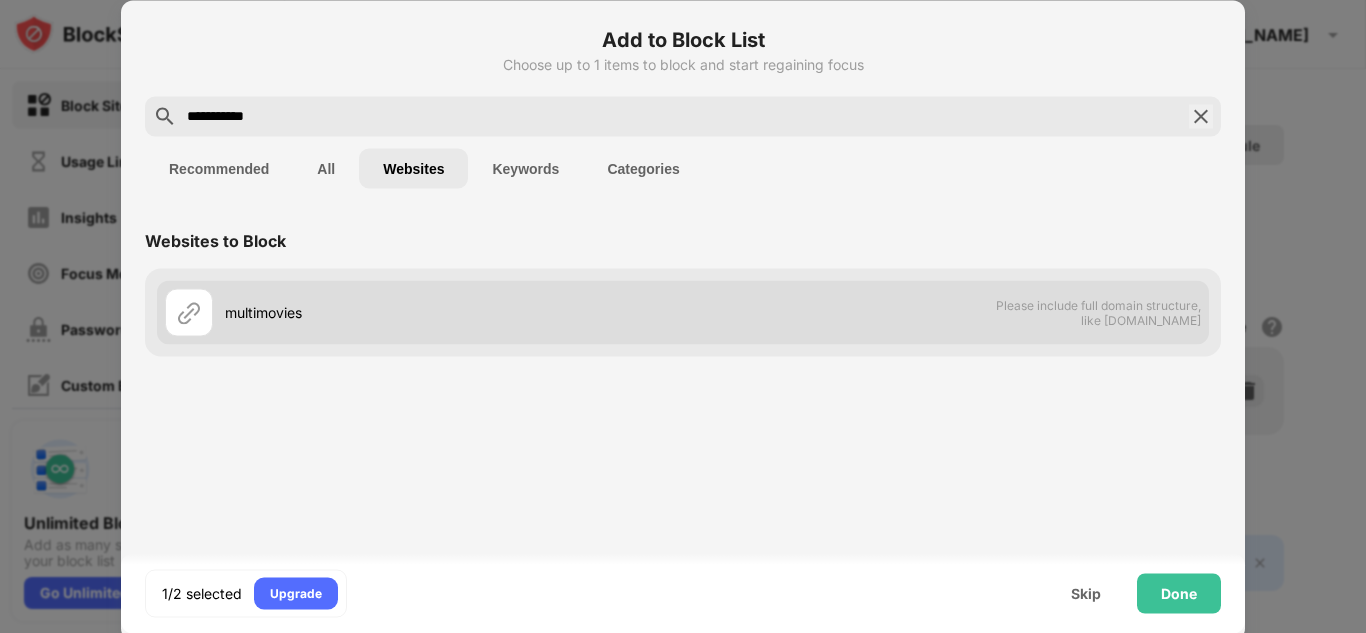 click on "multimovies Please include full domain structure, like domain.com" at bounding box center (683, 312) 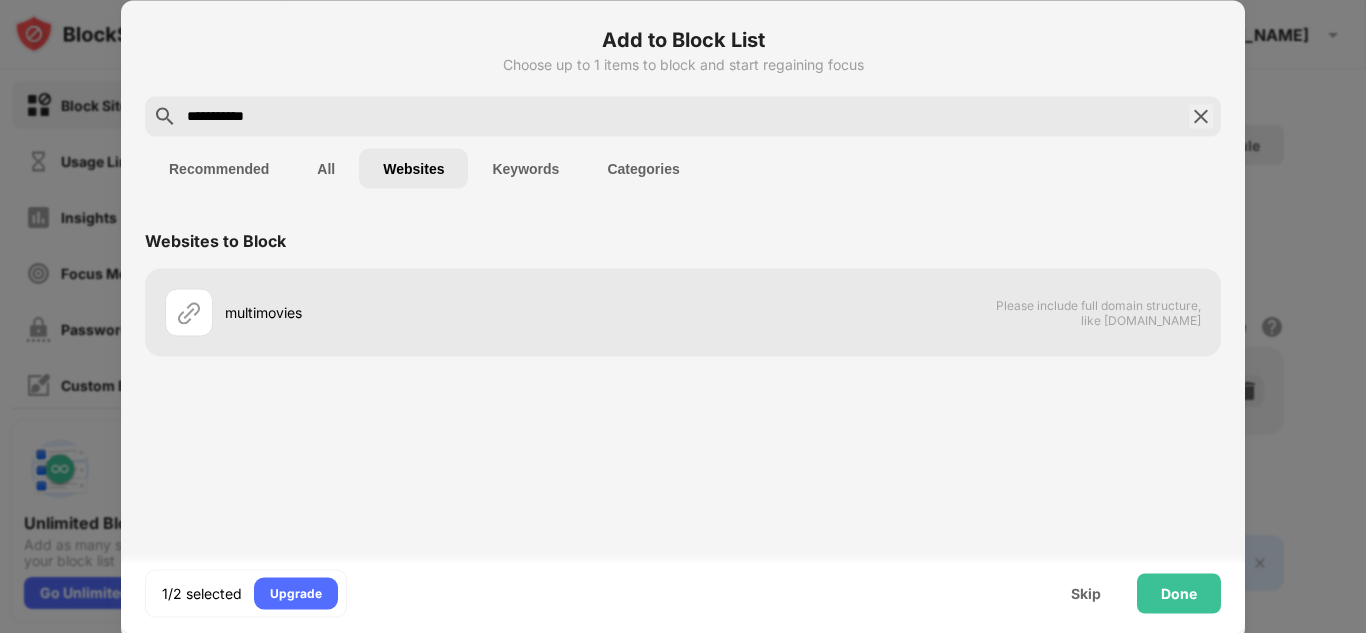 click on "Keywords" at bounding box center [525, 168] 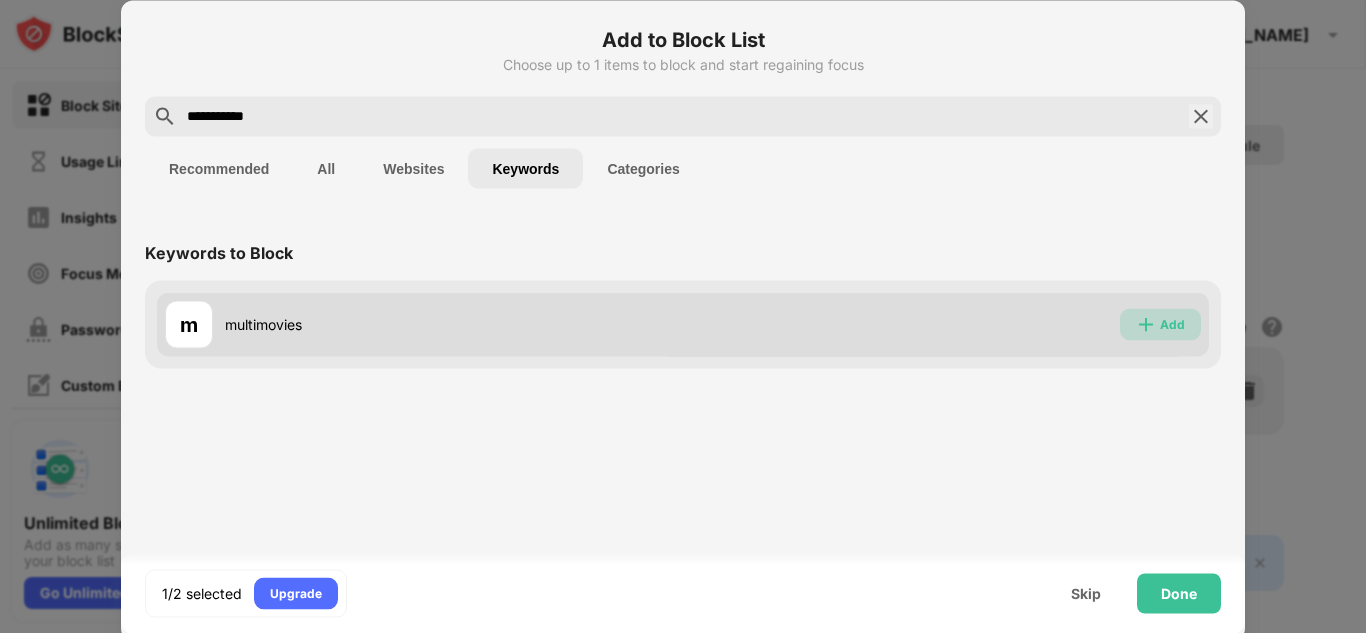 click on "Add" at bounding box center (1172, 324) 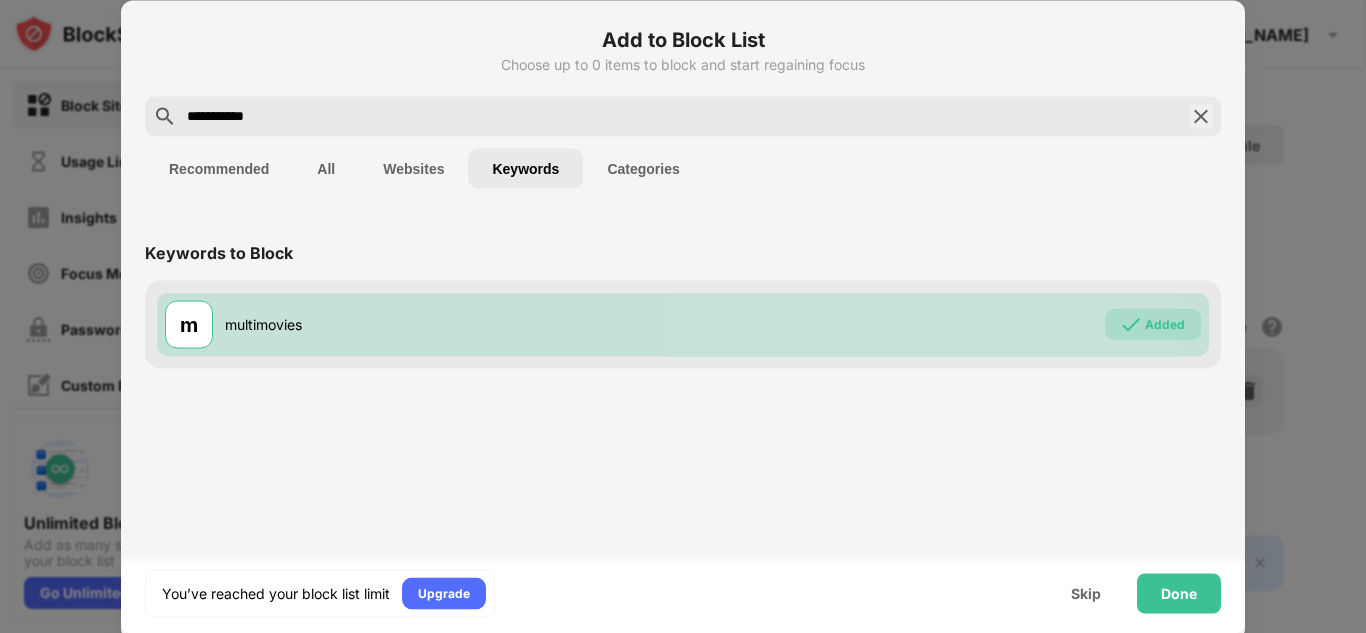 click on "Recommended" at bounding box center [219, 168] 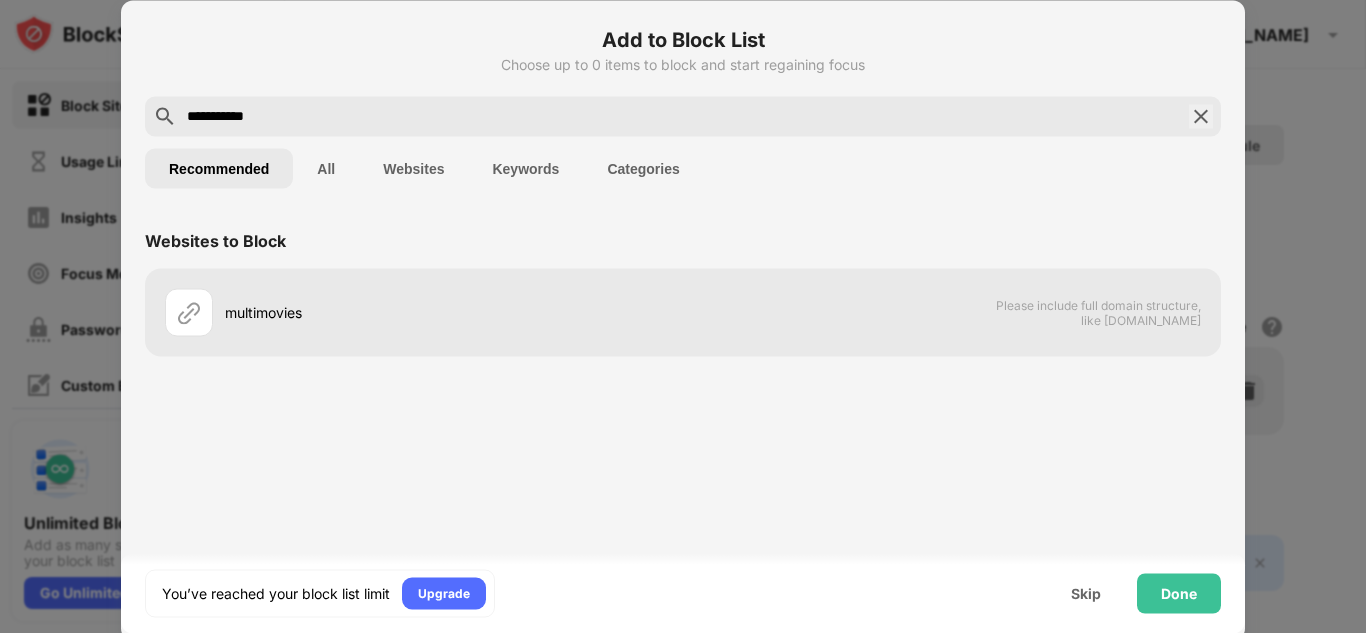 click on "**********" at bounding box center (683, 116) 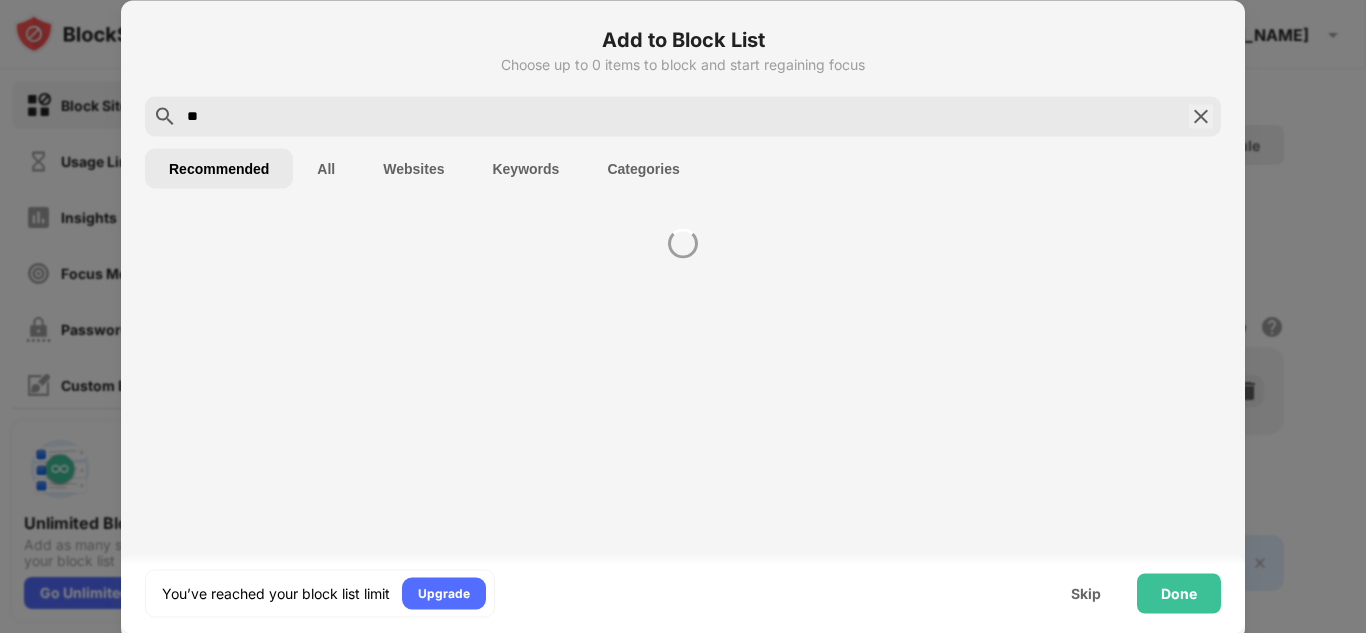 type on "*" 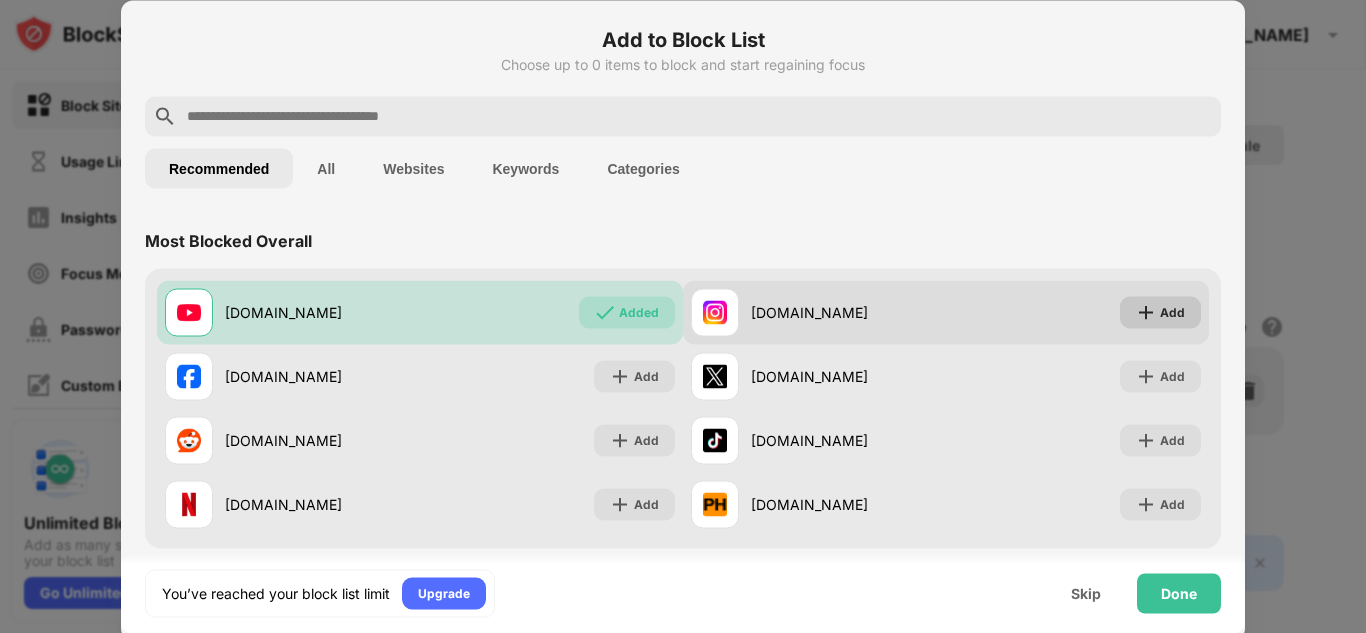 type 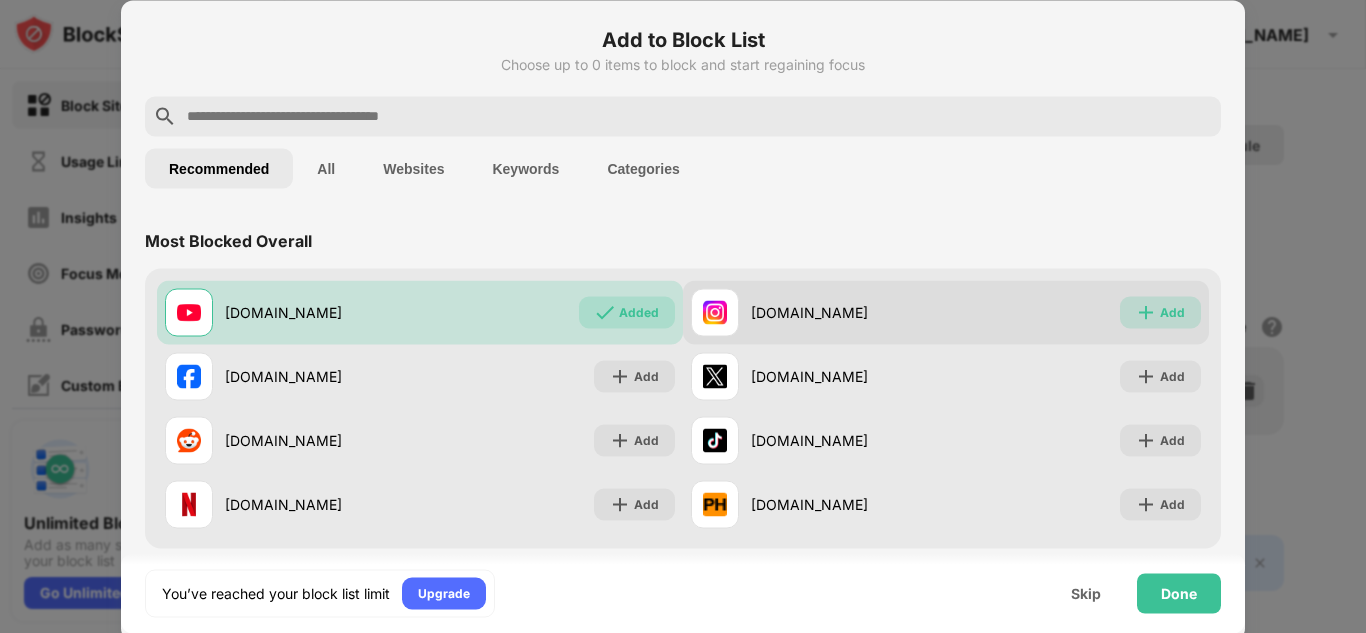 click at bounding box center [1146, 312] 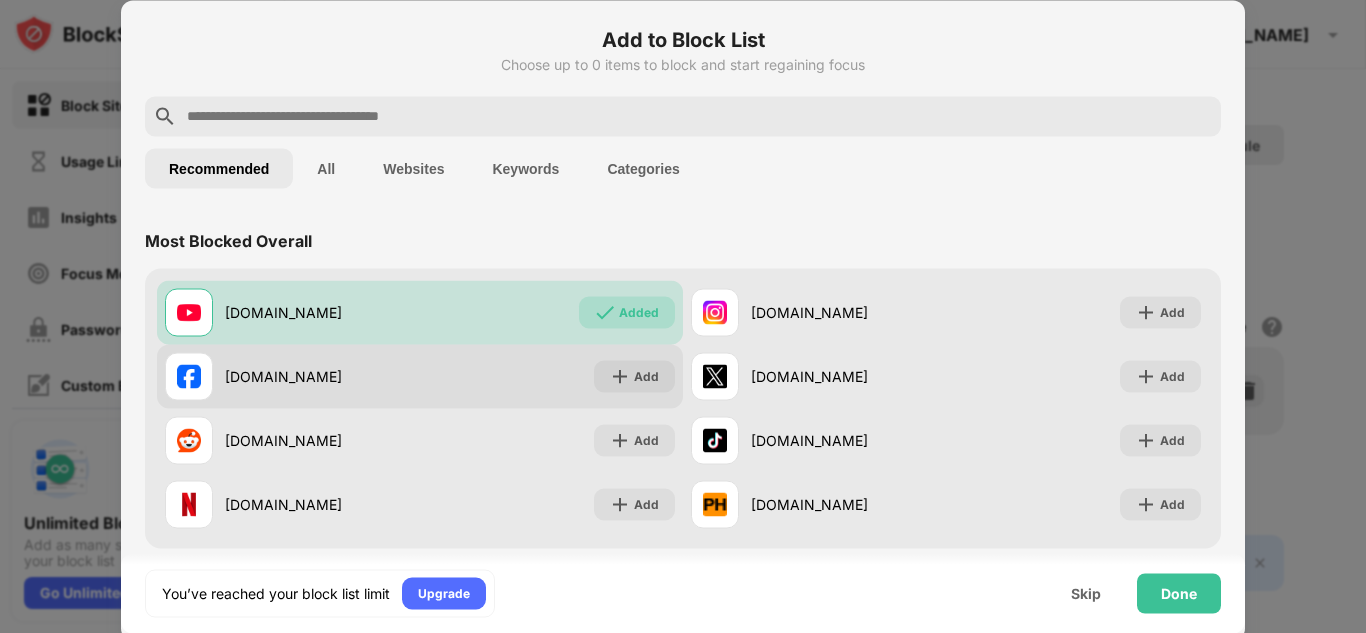 click on "facebook.com Add" at bounding box center [420, 376] 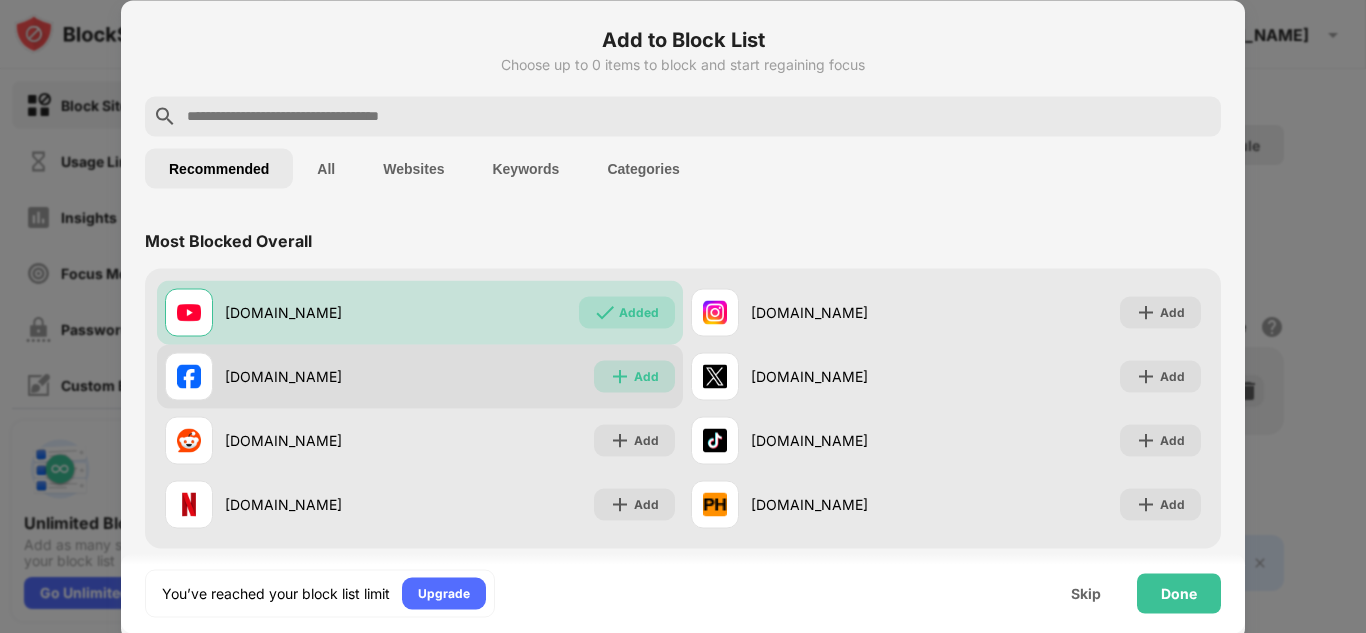 click on "Add" at bounding box center (646, 376) 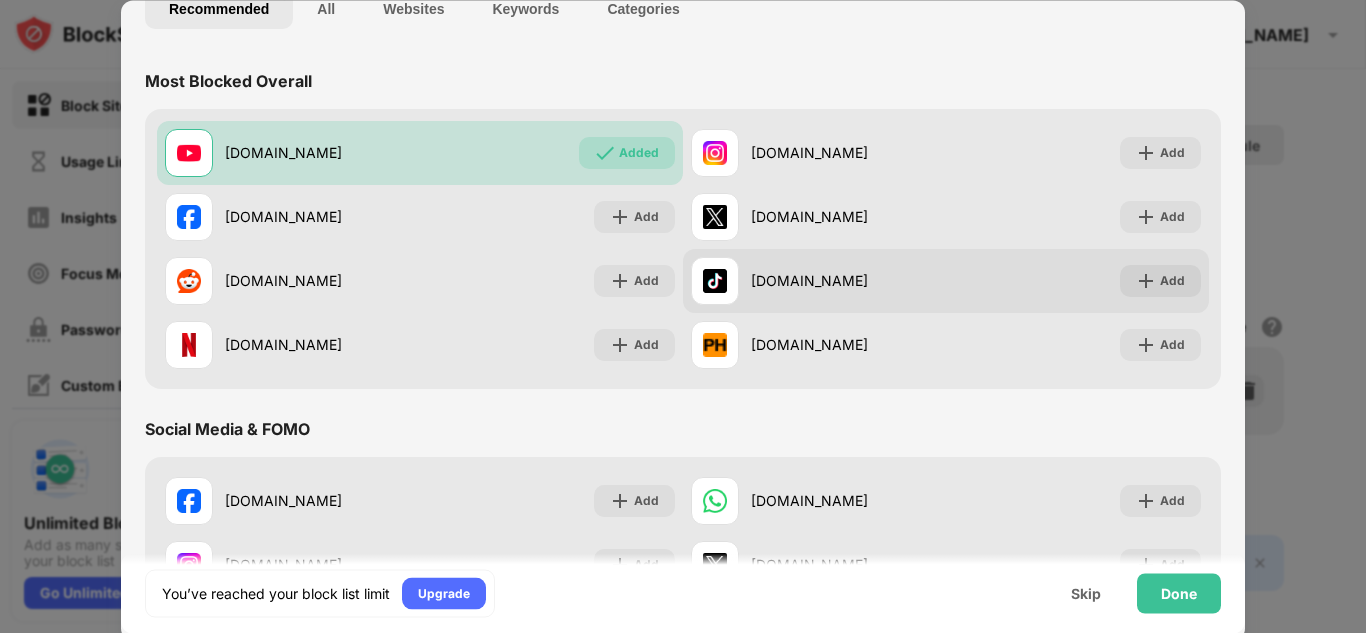 scroll, scrollTop: 160, scrollLeft: 0, axis: vertical 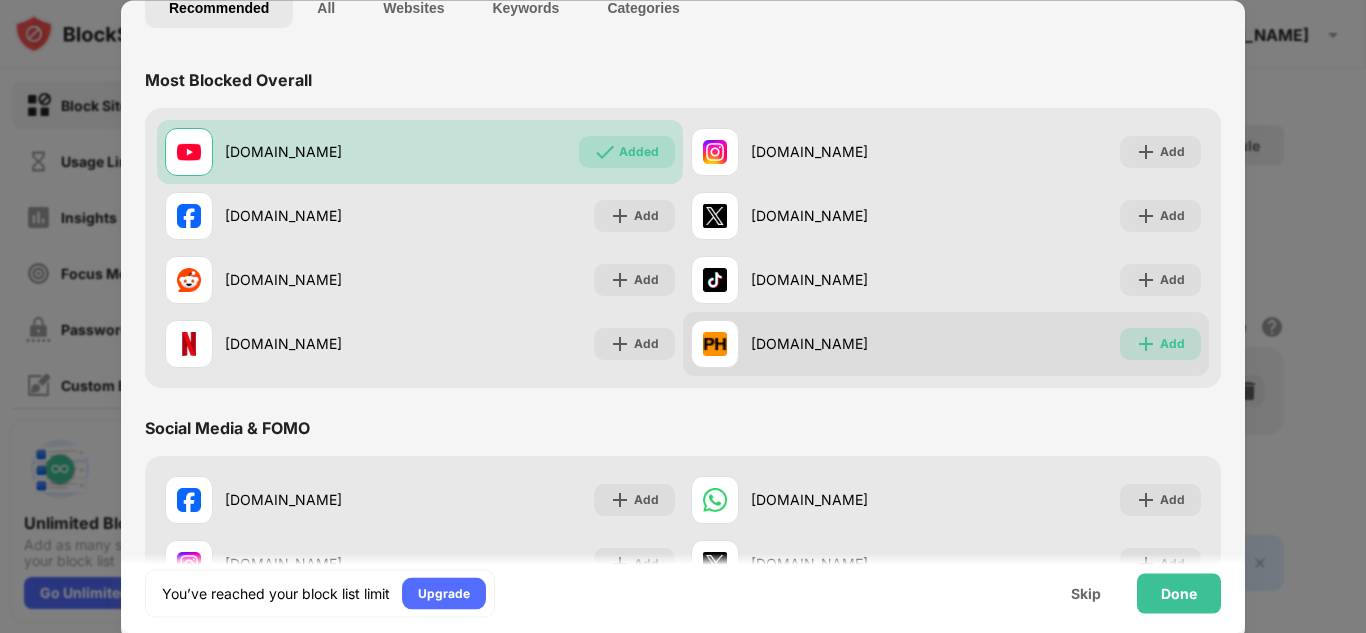 click on "Add" at bounding box center (1172, 344) 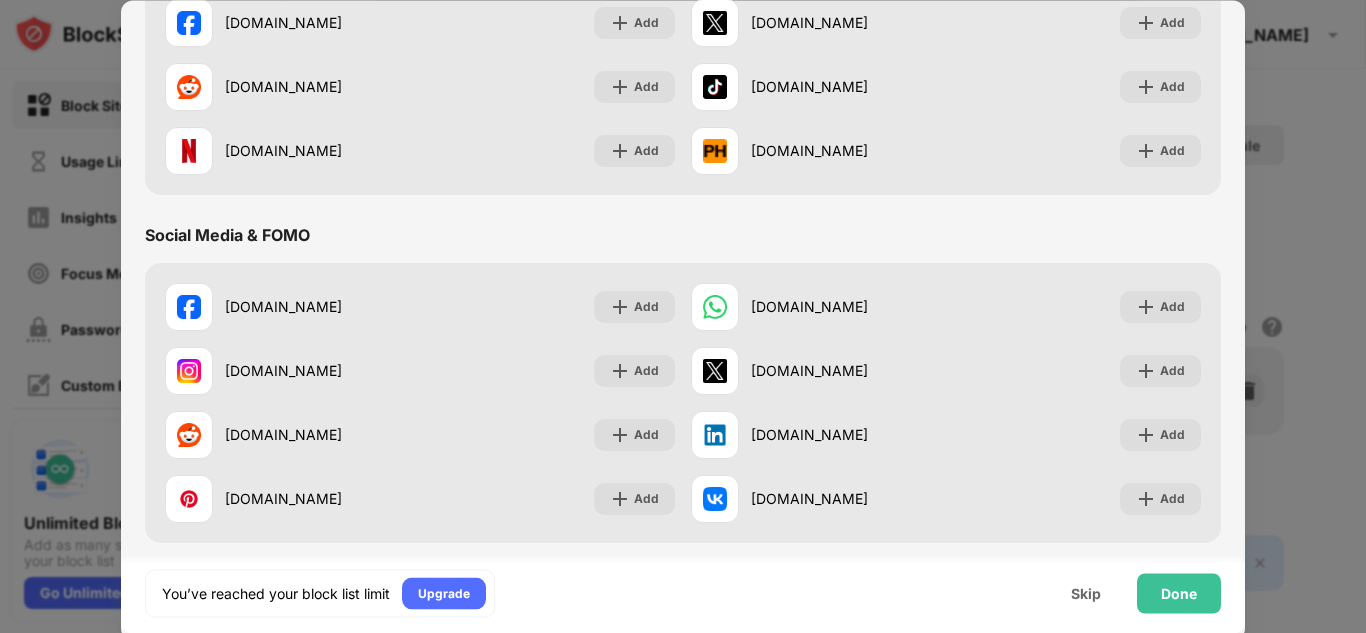 scroll, scrollTop: 441, scrollLeft: 0, axis: vertical 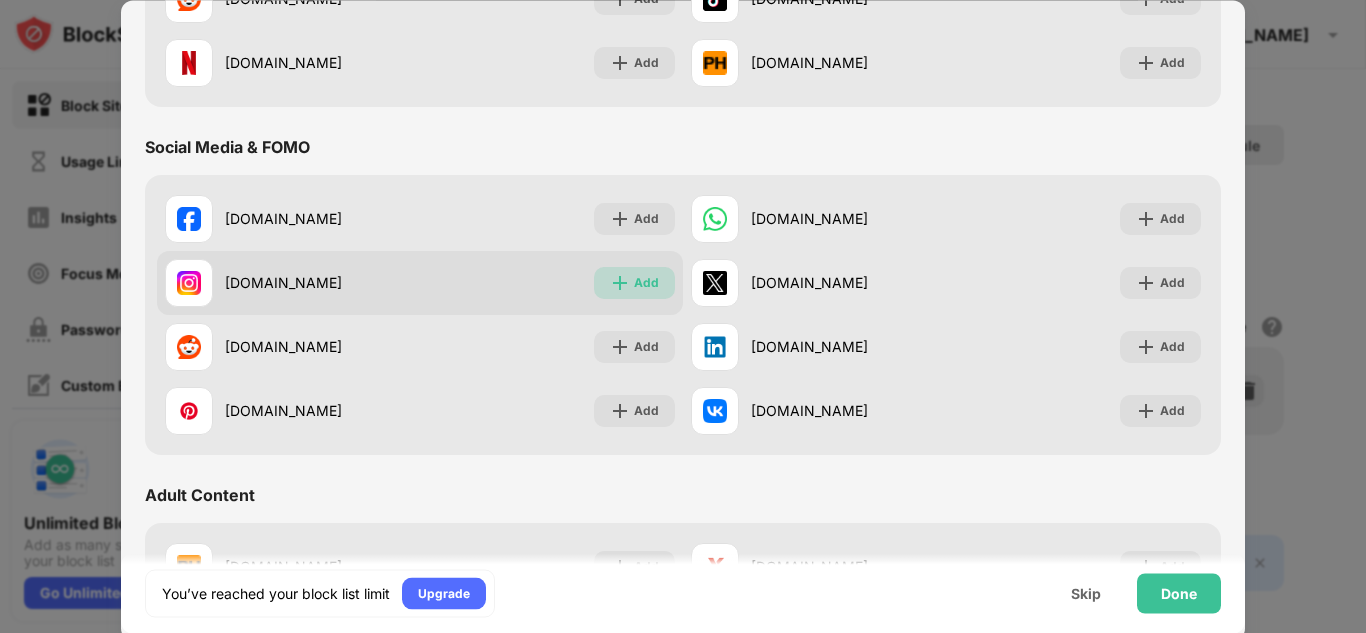 click at bounding box center [620, 283] 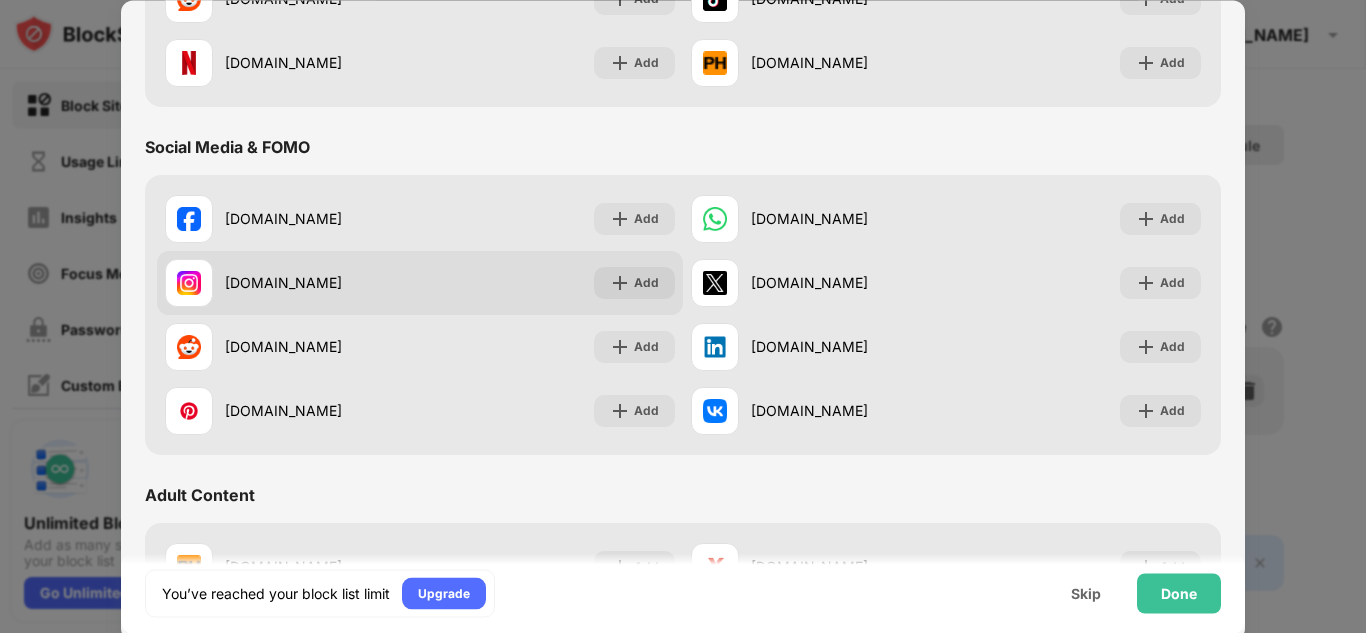 click on "Add" at bounding box center (646, 283) 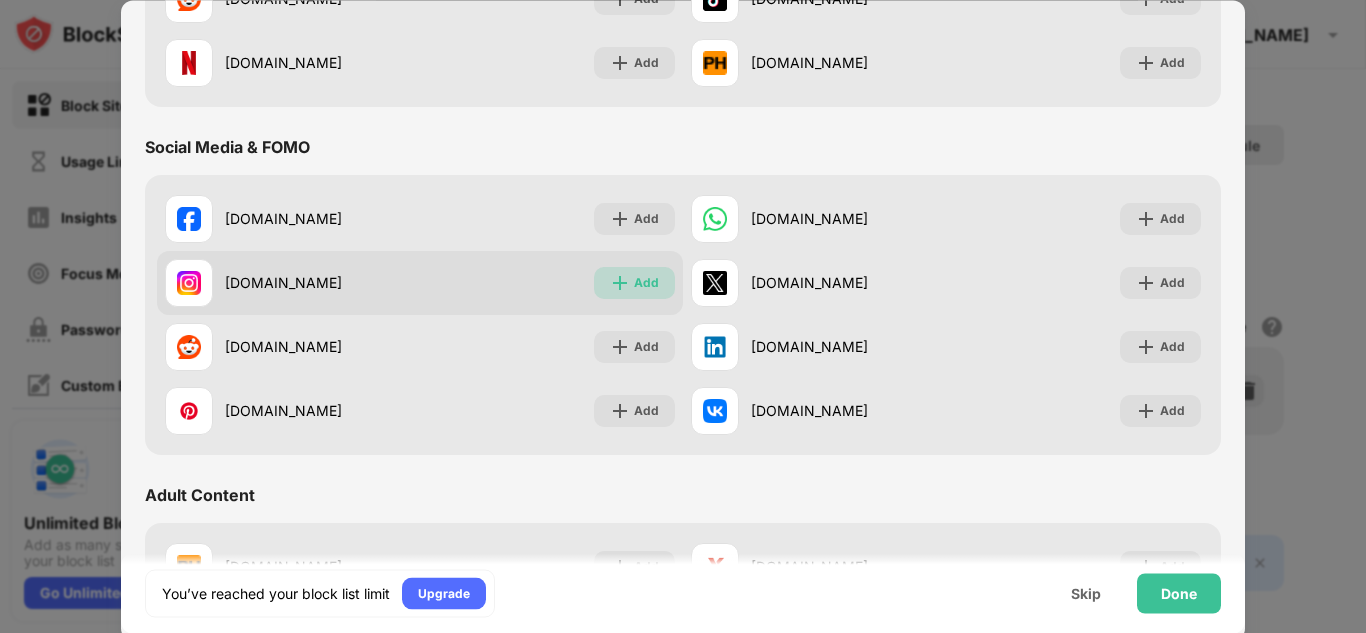 click on "Add" at bounding box center [646, 283] 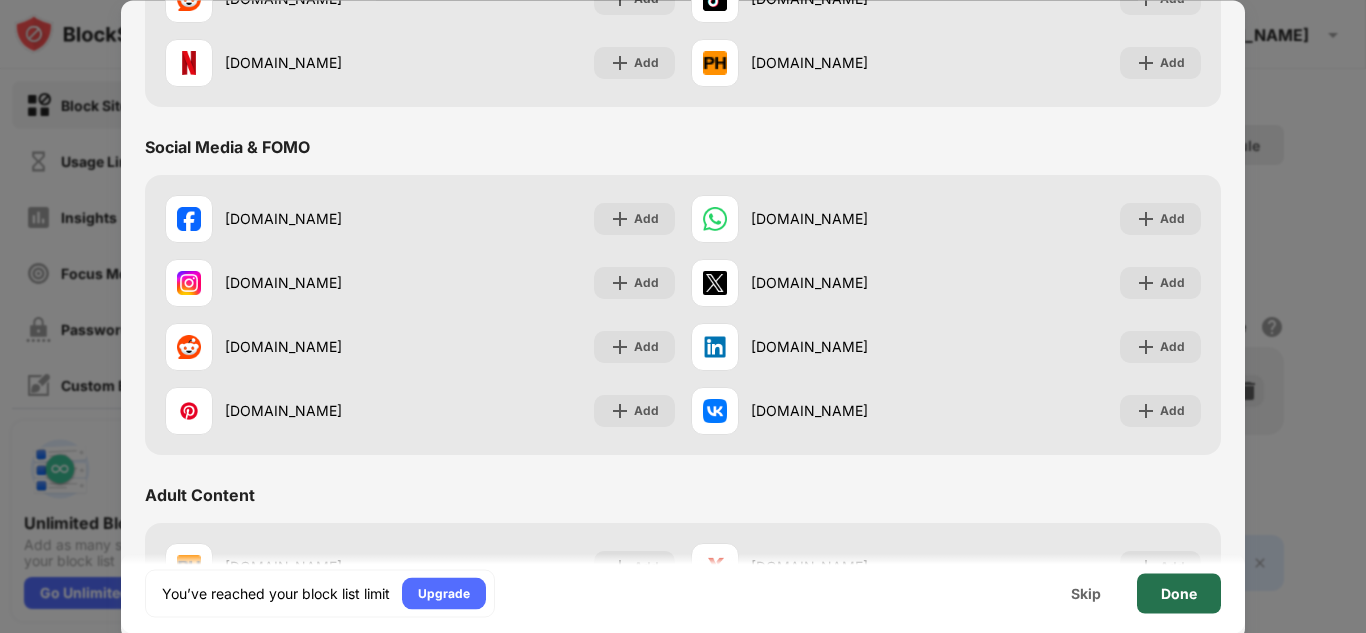 click on "Done" at bounding box center [1179, 593] 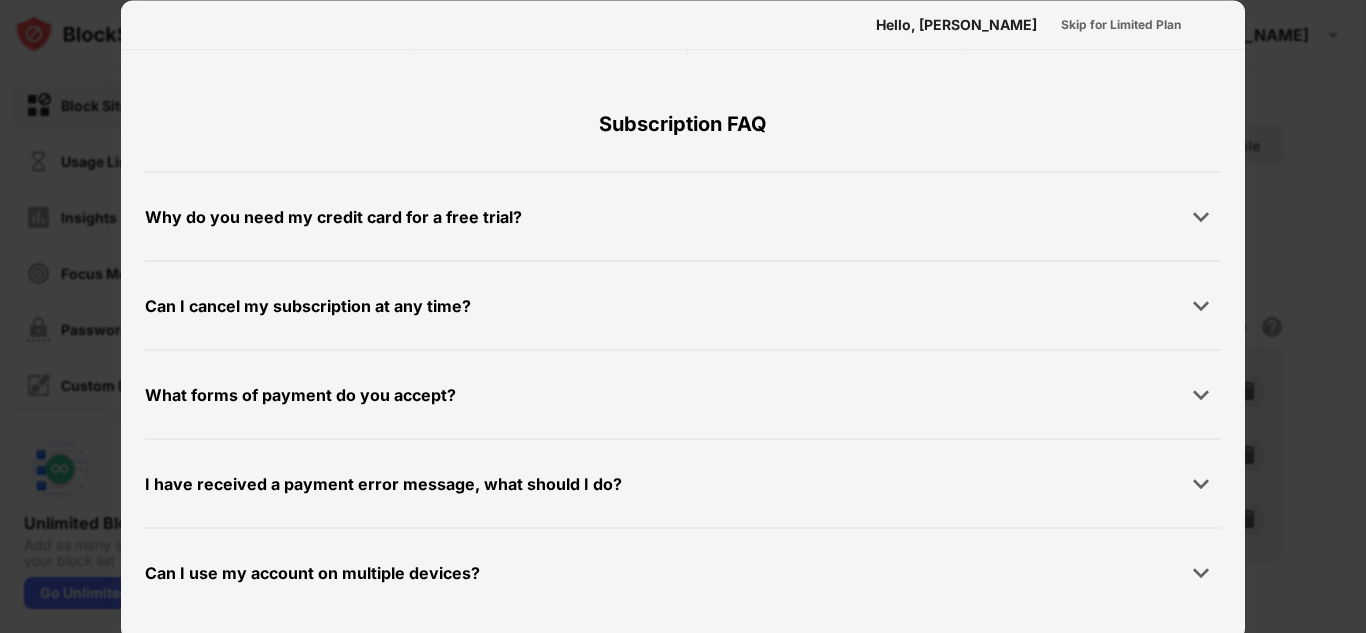 scroll, scrollTop: 0, scrollLeft: 0, axis: both 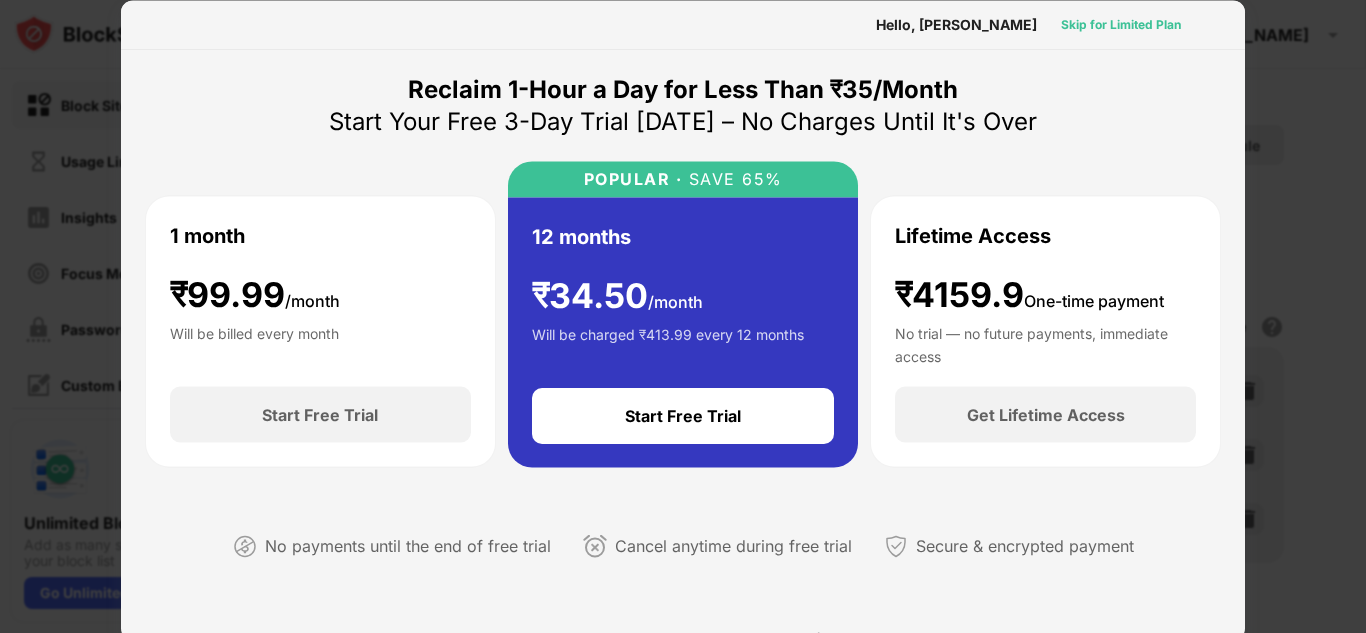 click on "Skip for Limited Plan" at bounding box center [1121, 24] 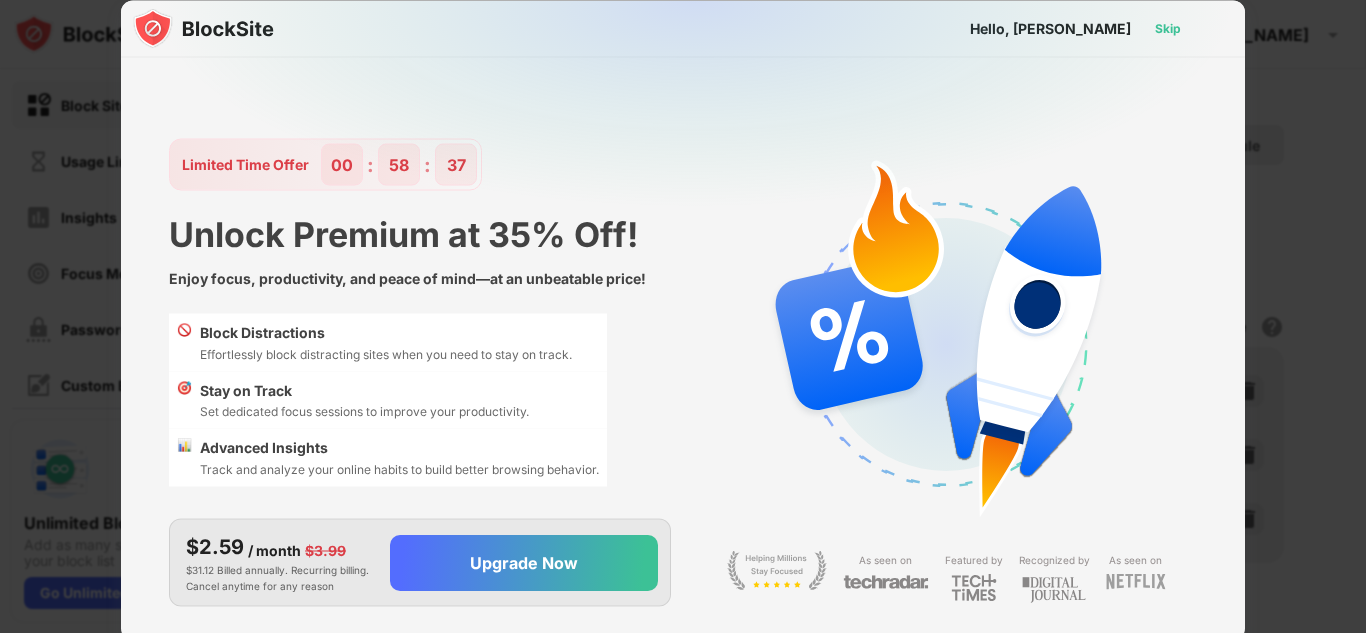 click on "Skip" at bounding box center [1168, 28] 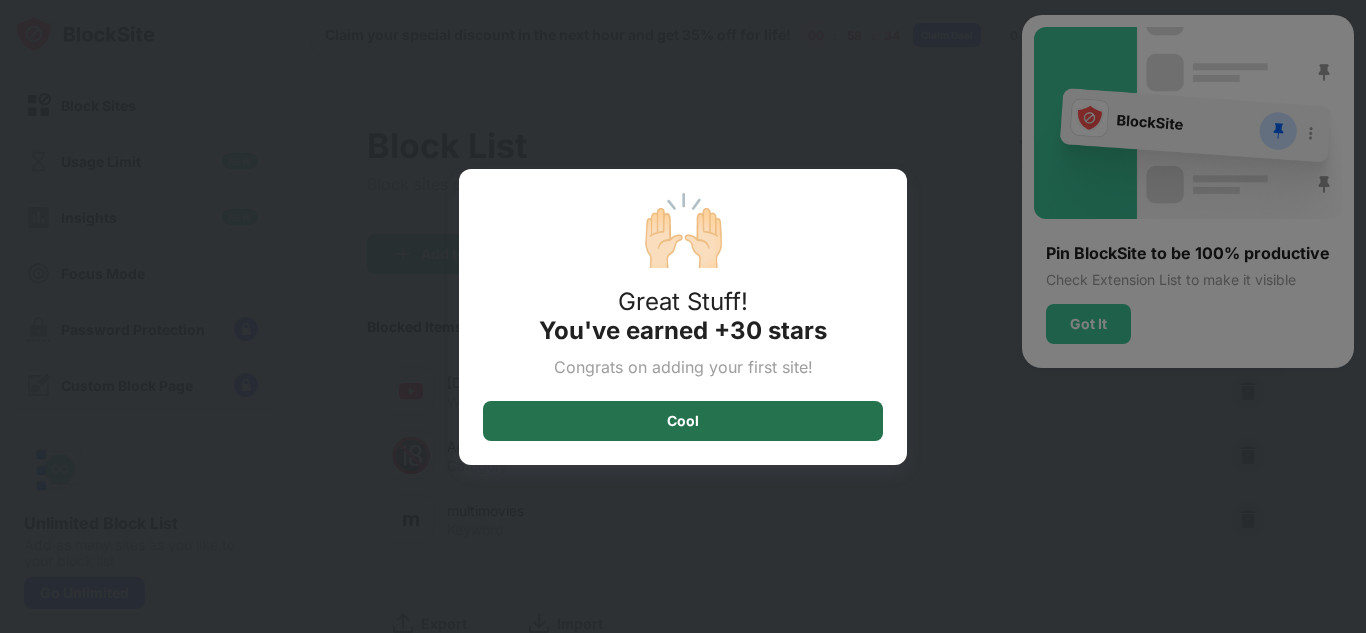 click on "Cool" at bounding box center [683, 421] 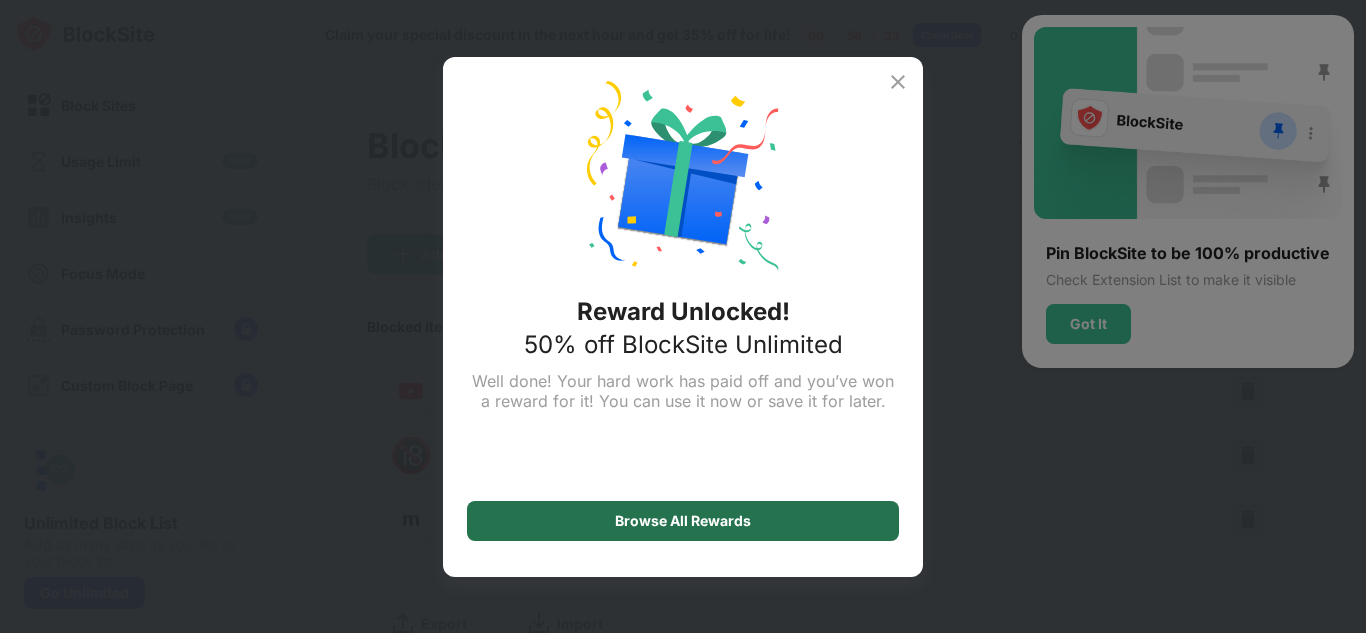 click on "Browse All Rewards" at bounding box center (683, 521) 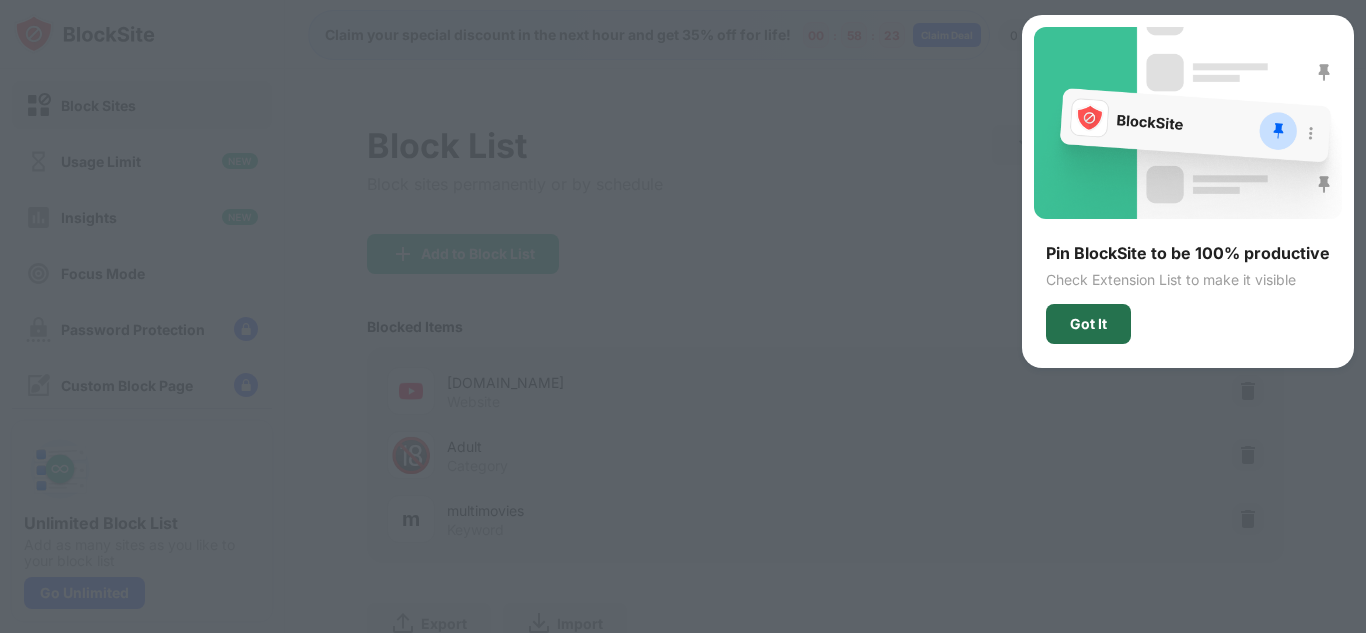 click on "Got It" at bounding box center (1088, 324) 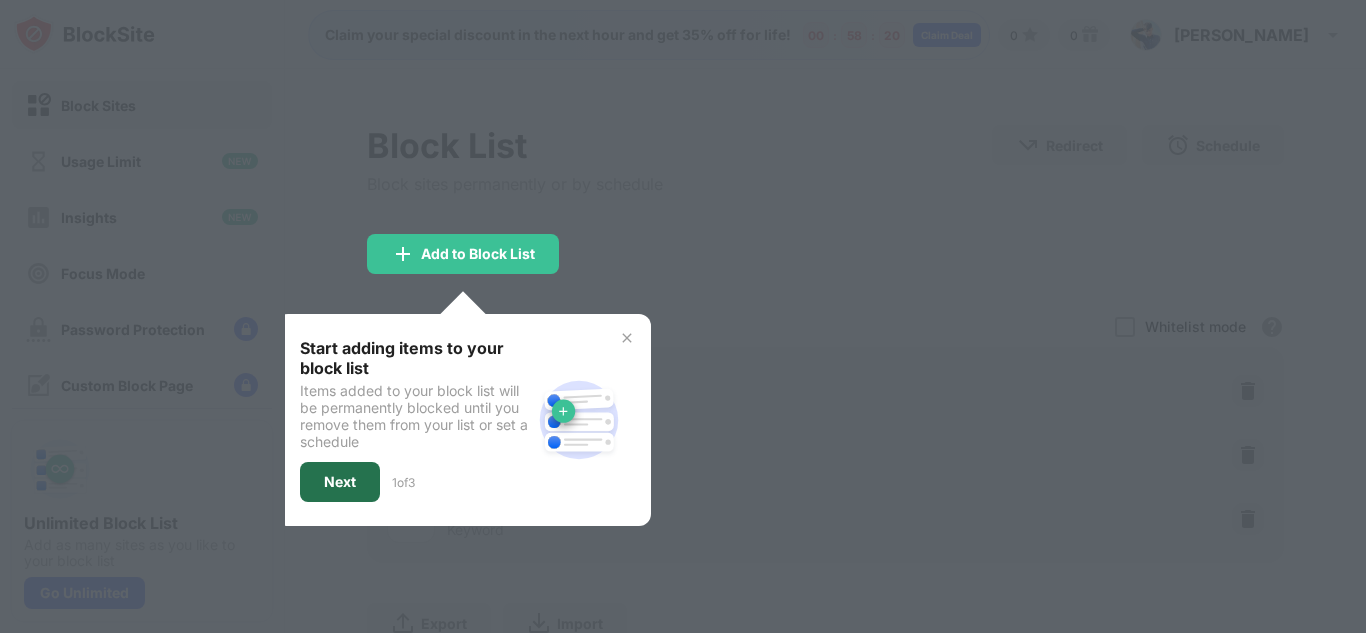 click on "Next" at bounding box center (340, 482) 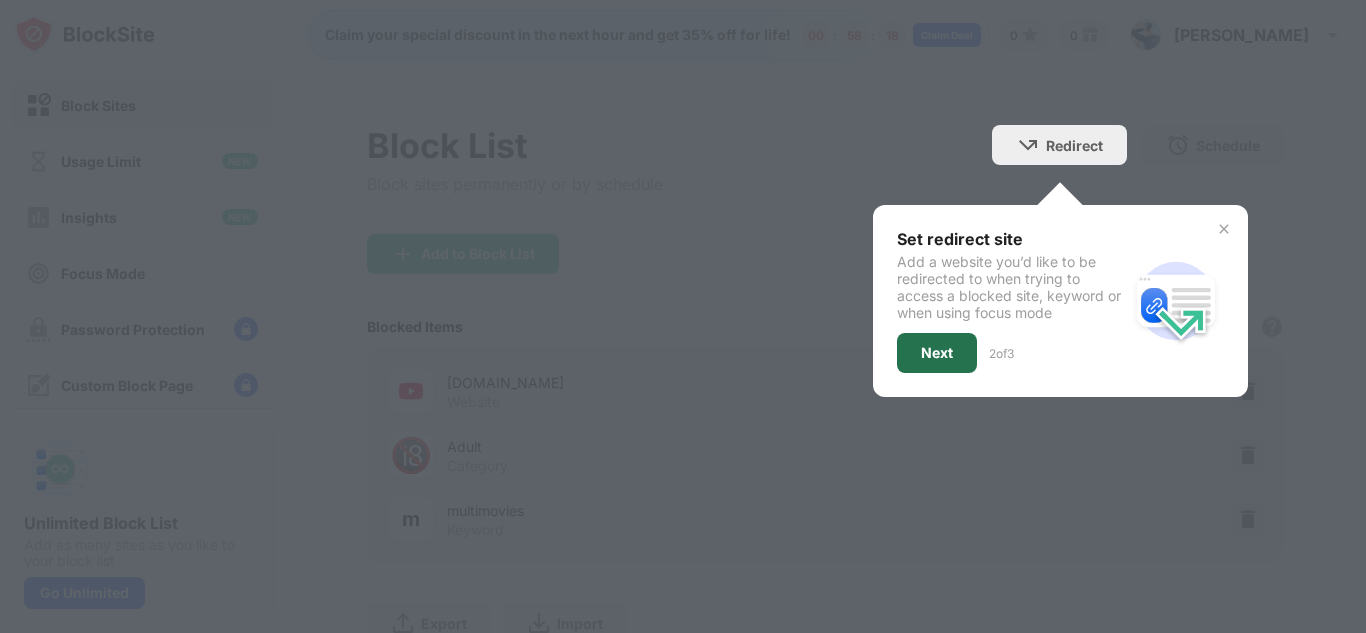 click on "Next" at bounding box center [937, 353] 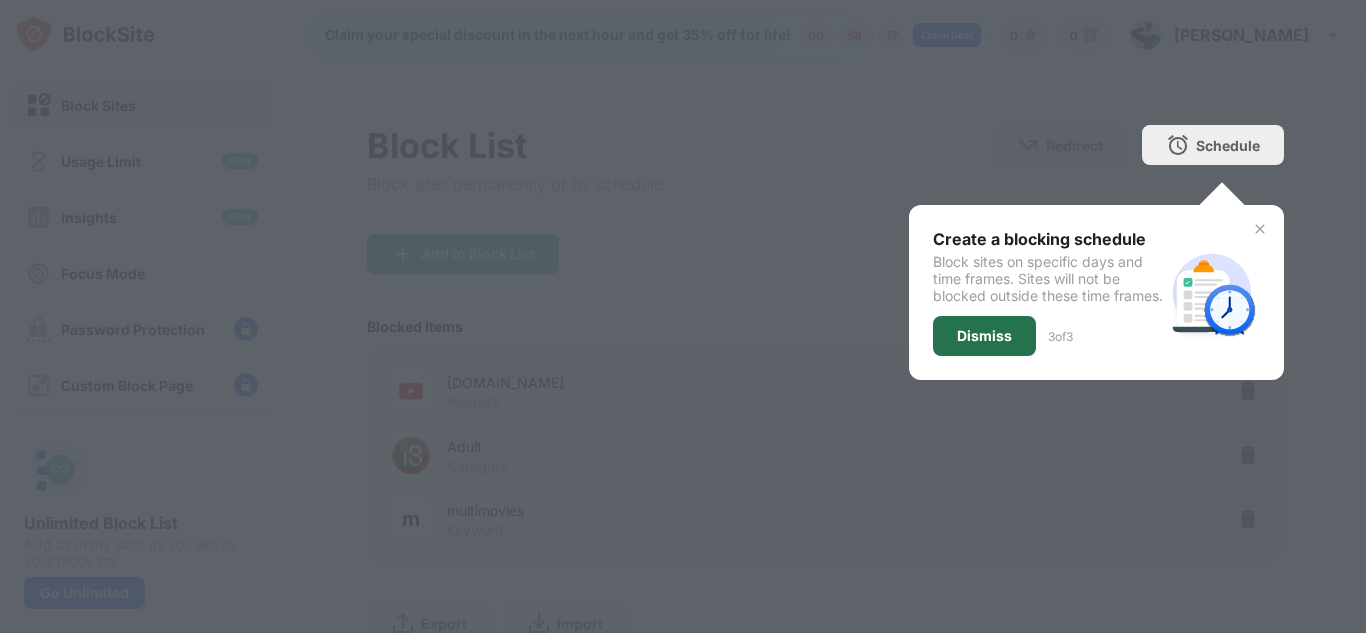click on "Dismiss" at bounding box center (984, 336) 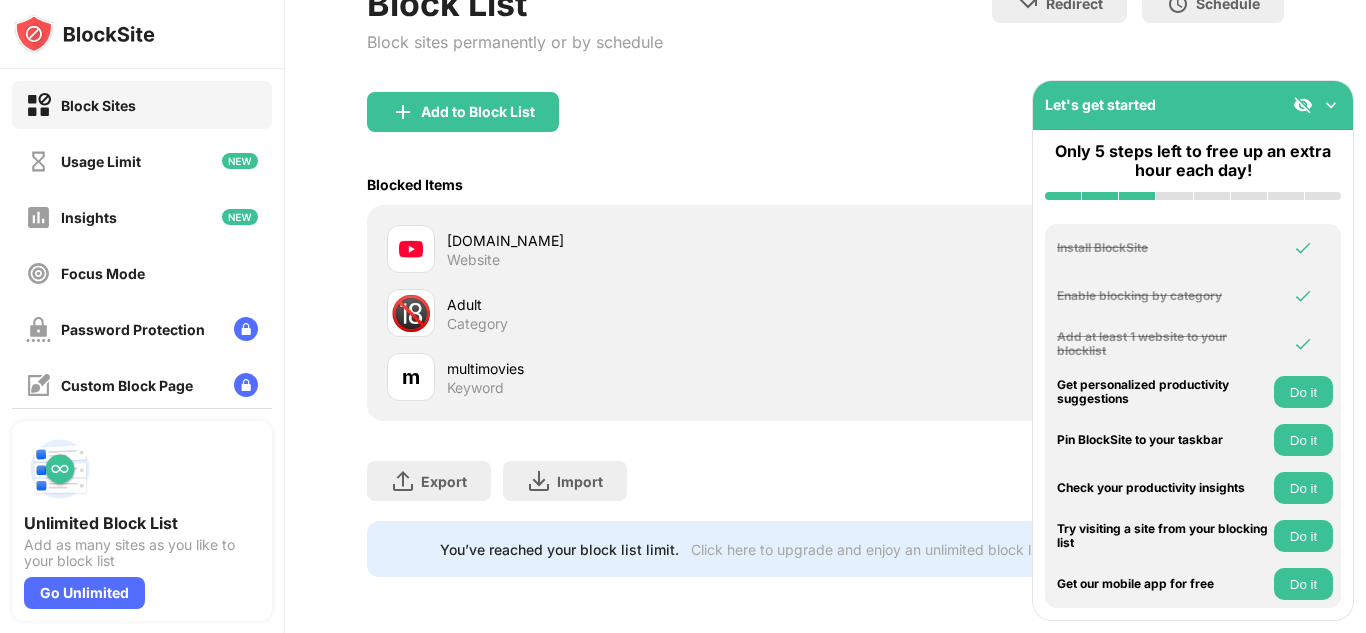scroll, scrollTop: 0, scrollLeft: 0, axis: both 